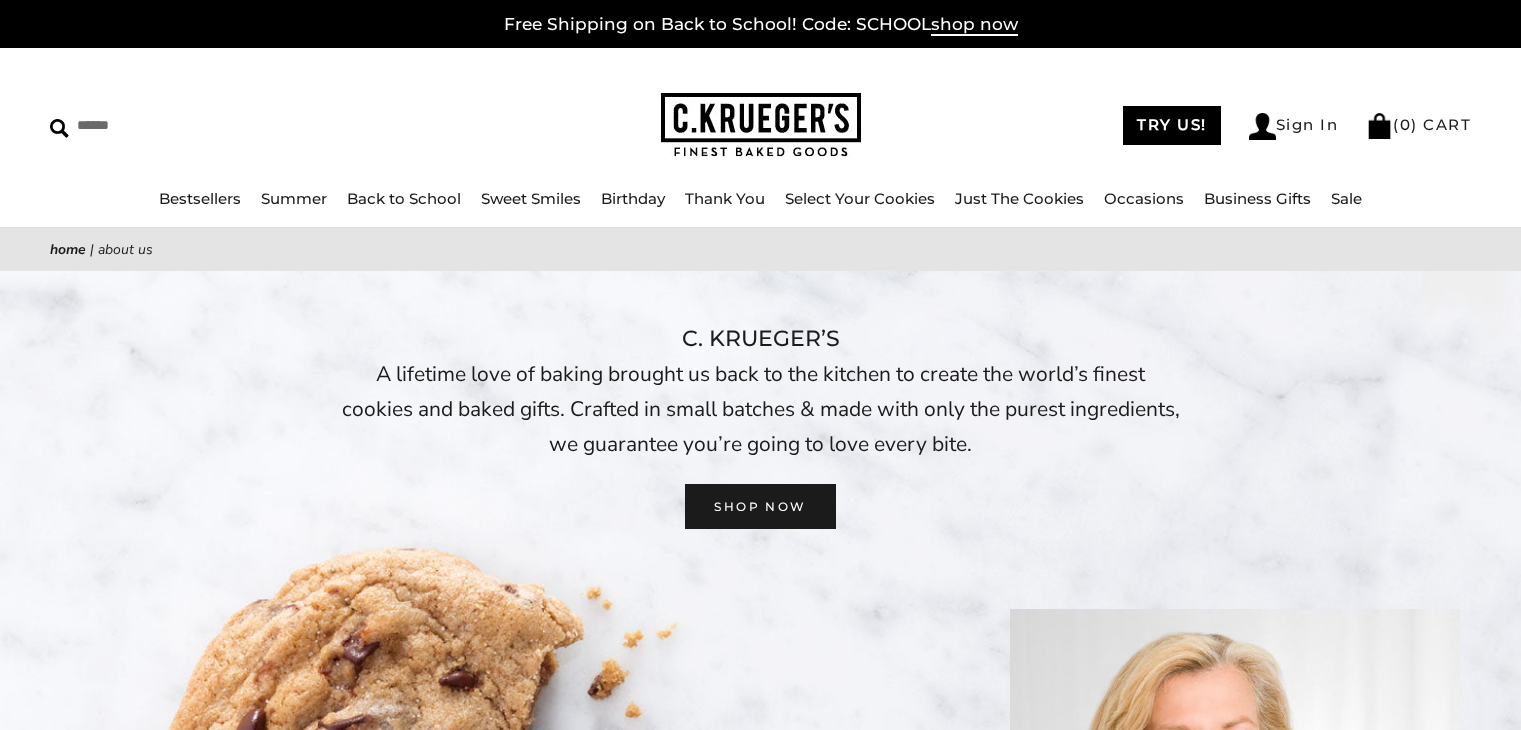 scroll, scrollTop: 122, scrollLeft: 0, axis: vertical 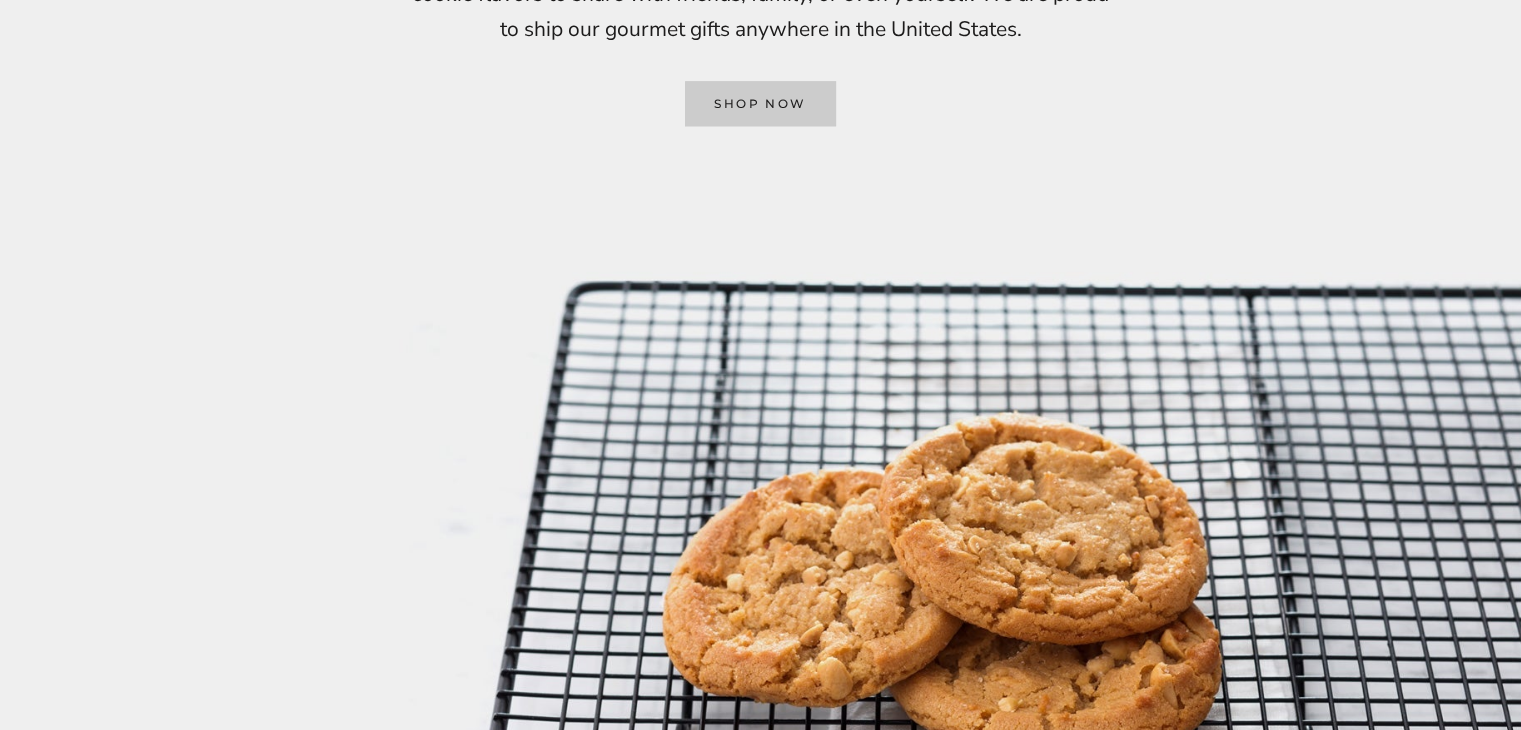click on "SHOP NOW" at bounding box center [760, 103] 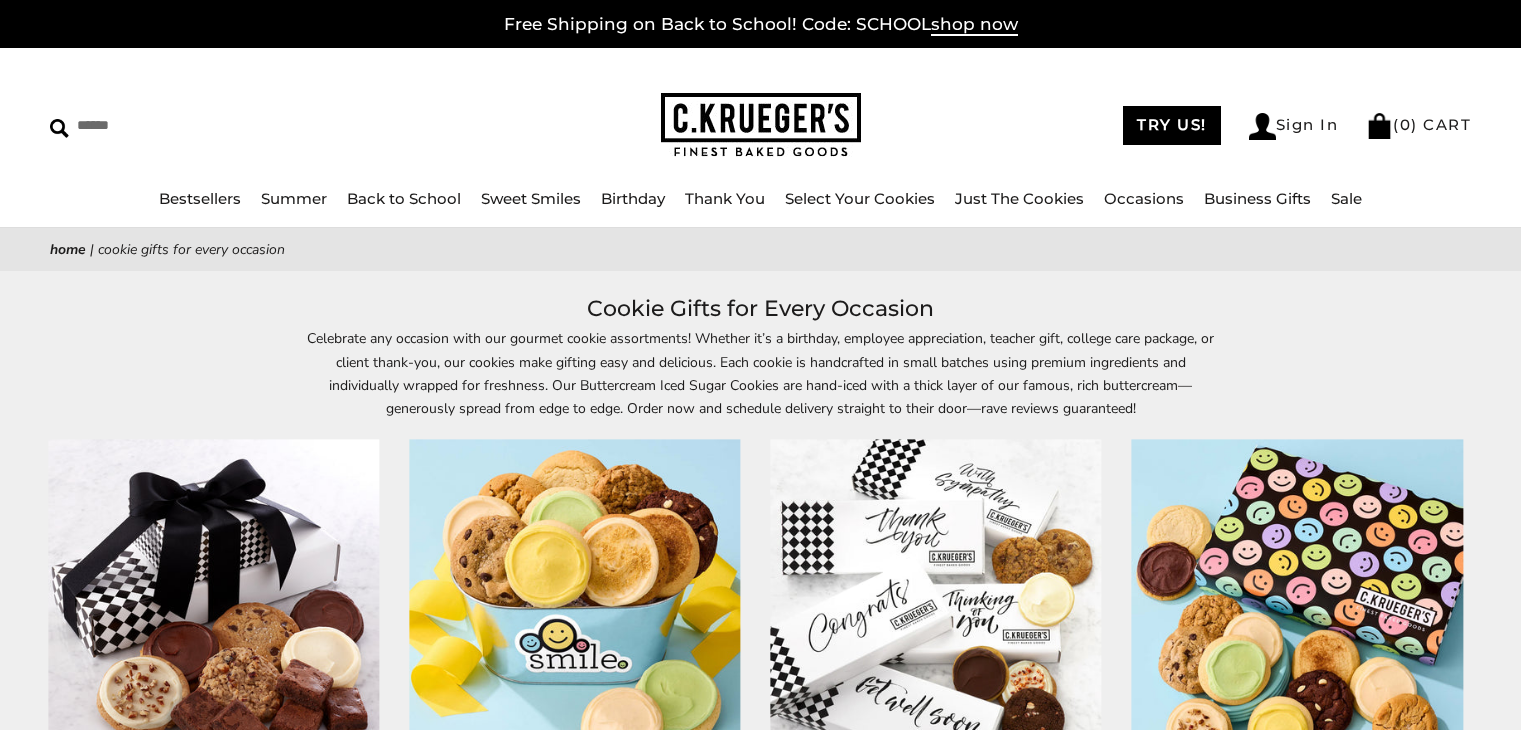 scroll, scrollTop: 0, scrollLeft: 0, axis: both 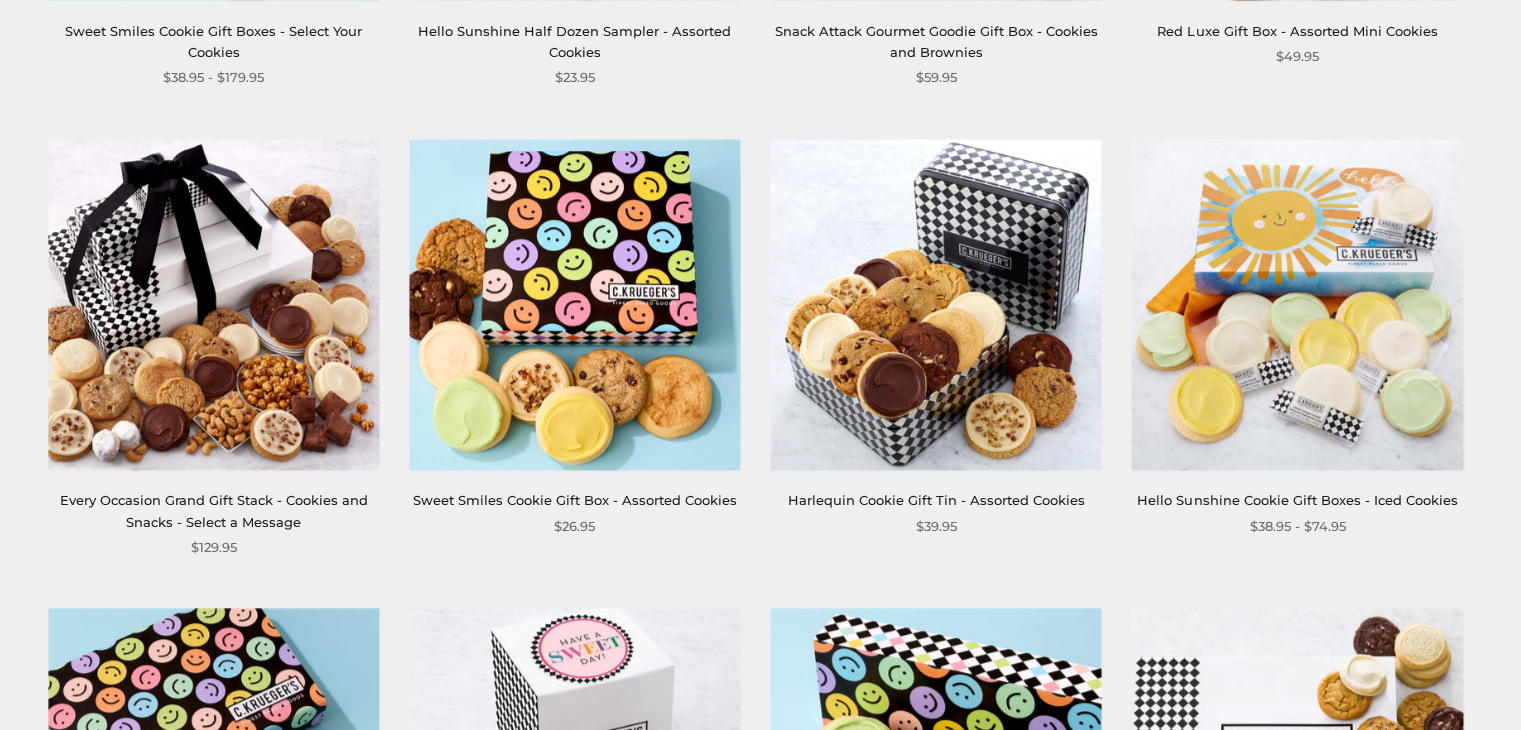 click at bounding box center [574, 304] 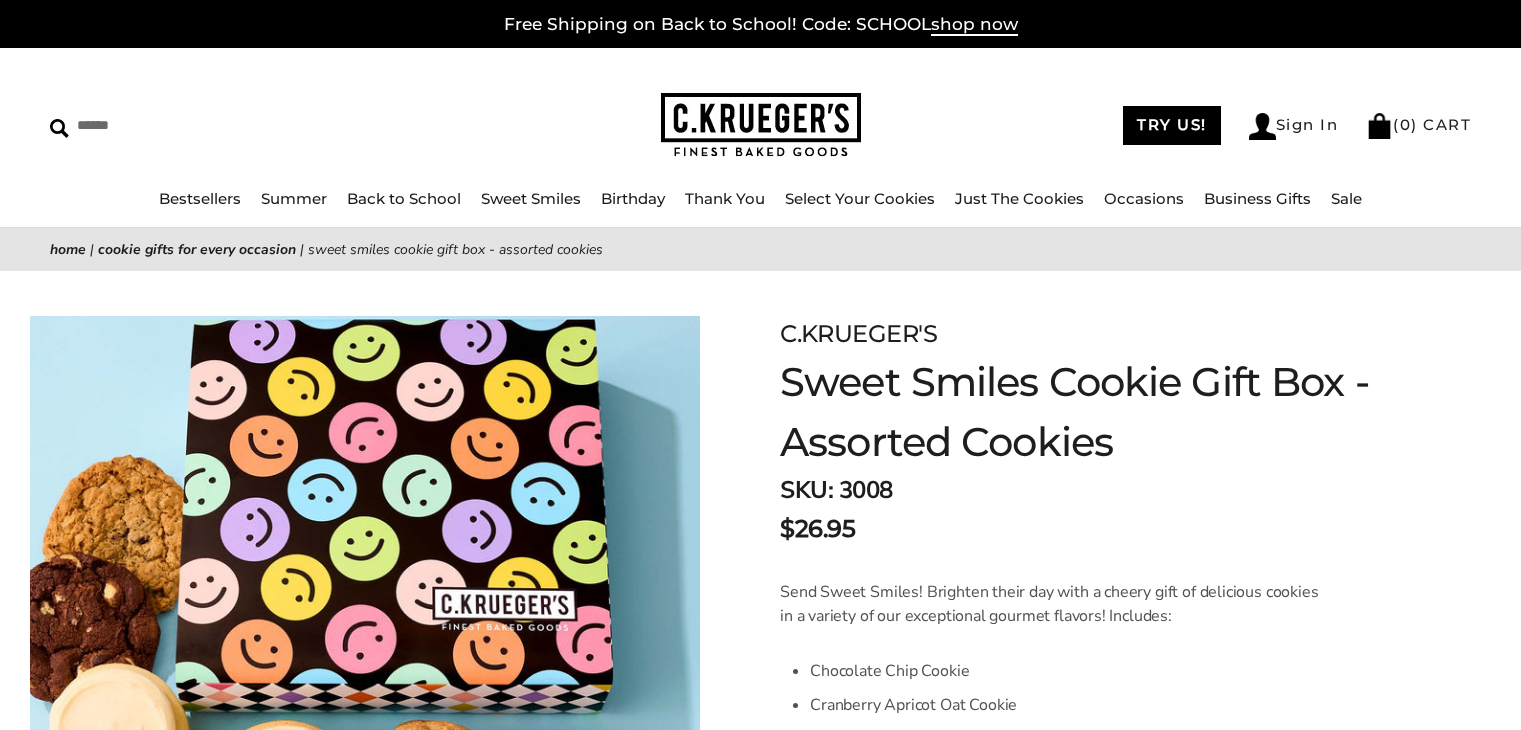 scroll, scrollTop: 40, scrollLeft: 0, axis: vertical 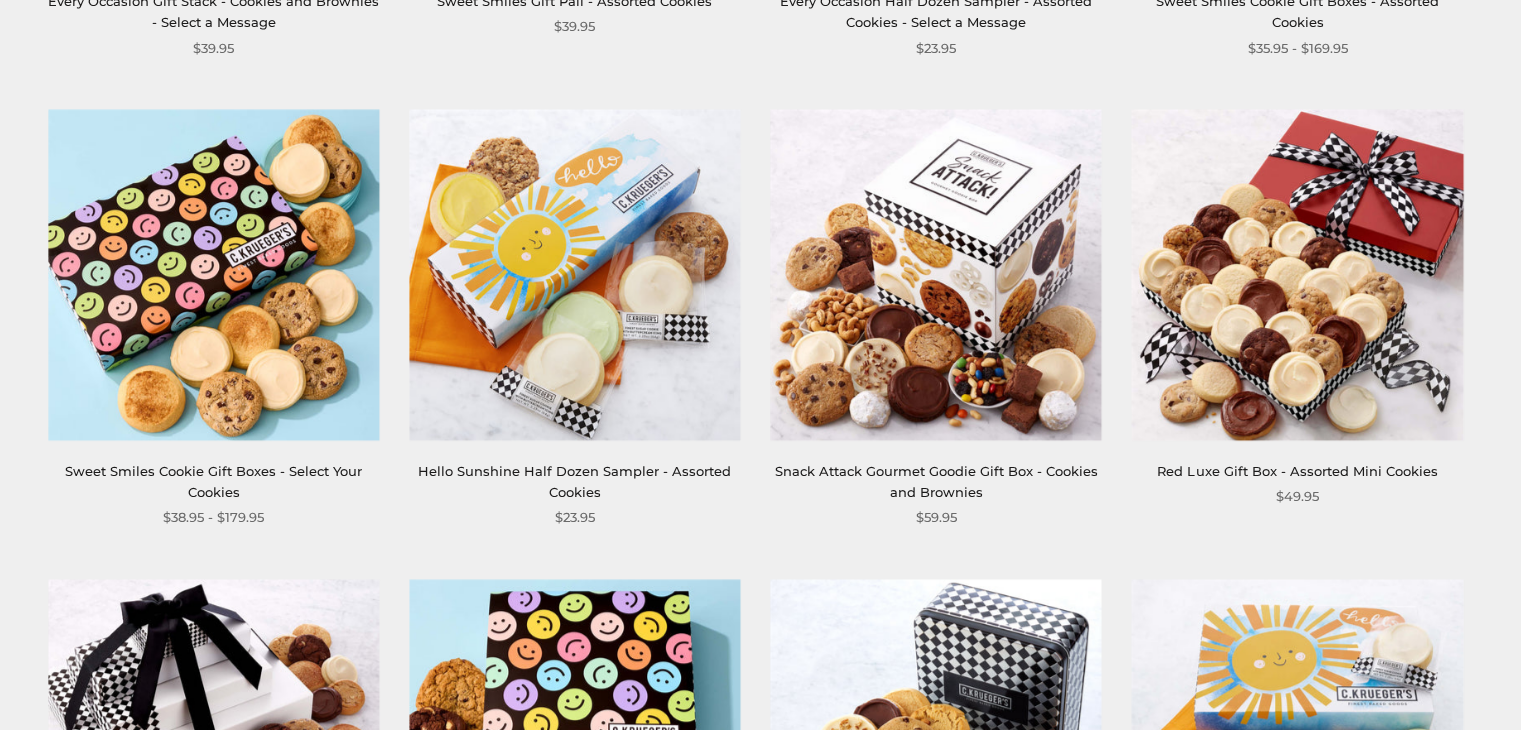 click at bounding box center (213, 274) 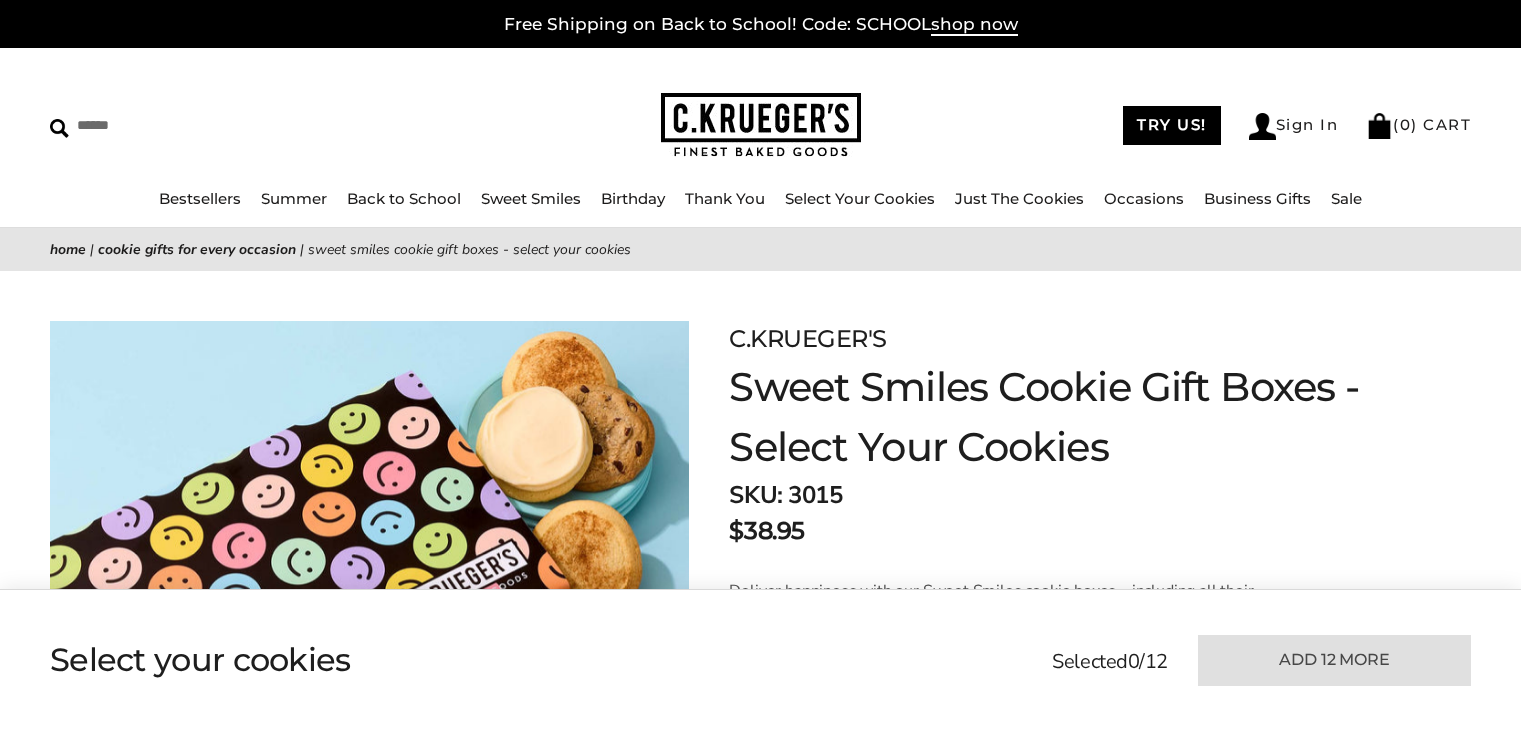 scroll, scrollTop: 40, scrollLeft: 0, axis: vertical 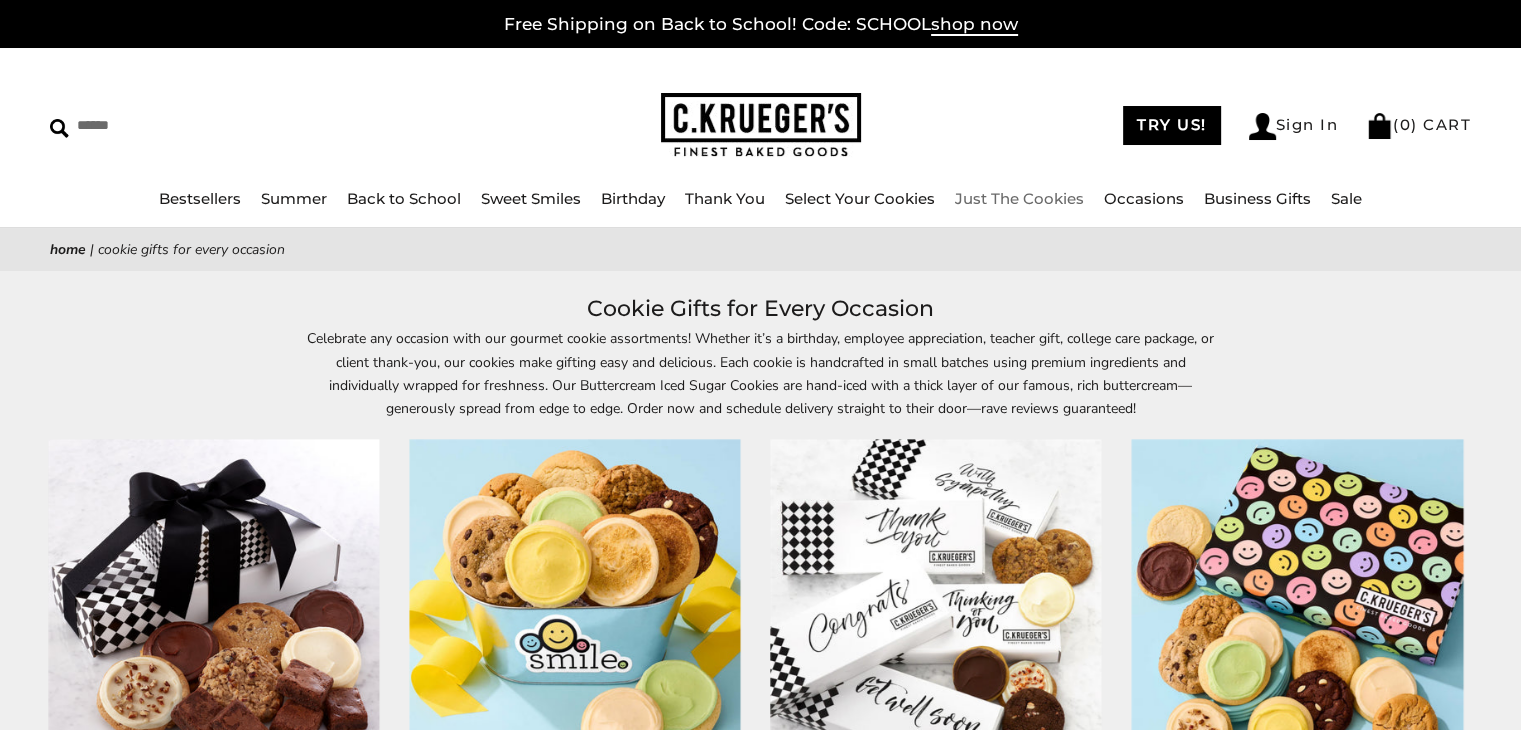 click on "Just The Cookies" at bounding box center [1019, 198] 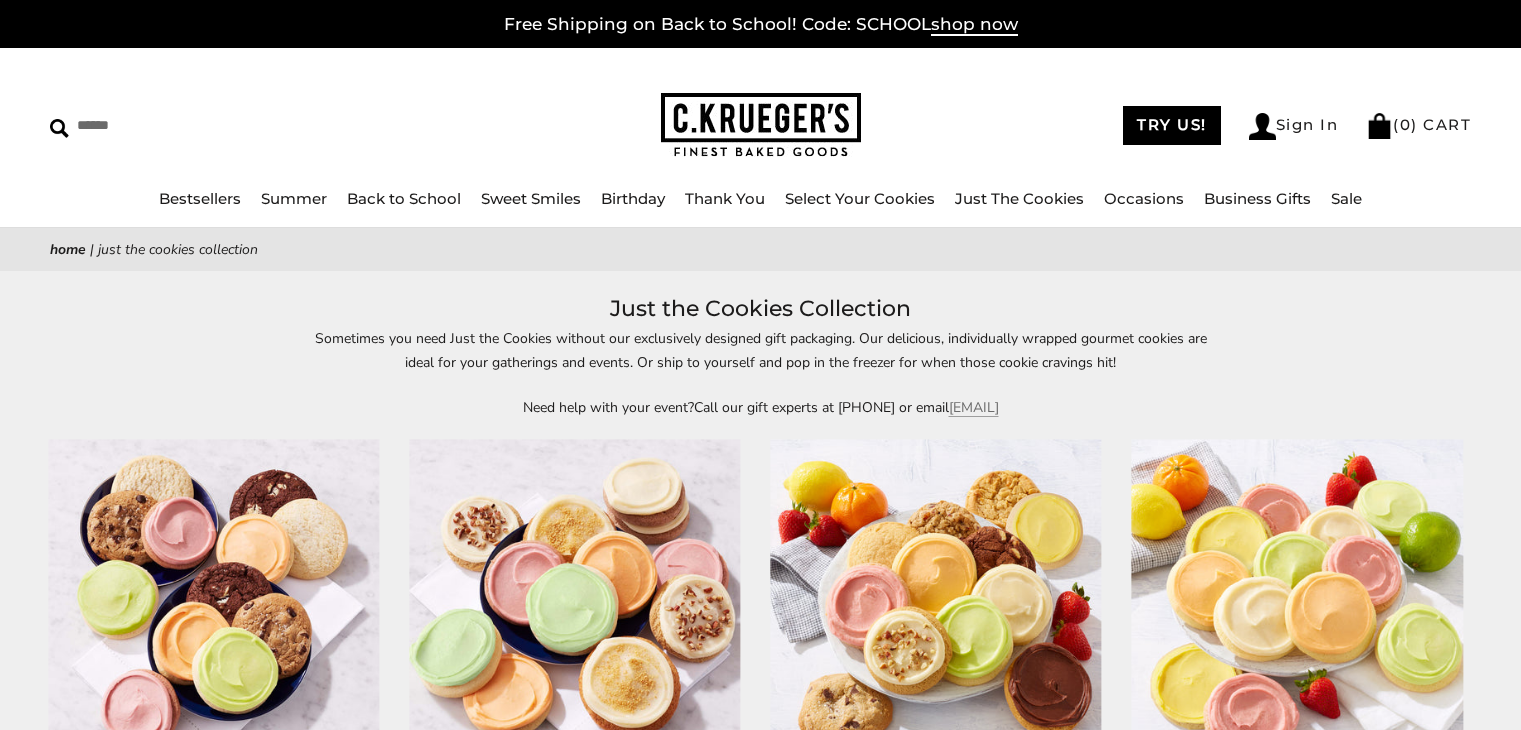 scroll, scrollTop: 0, scrollLeft: 0, axis: both 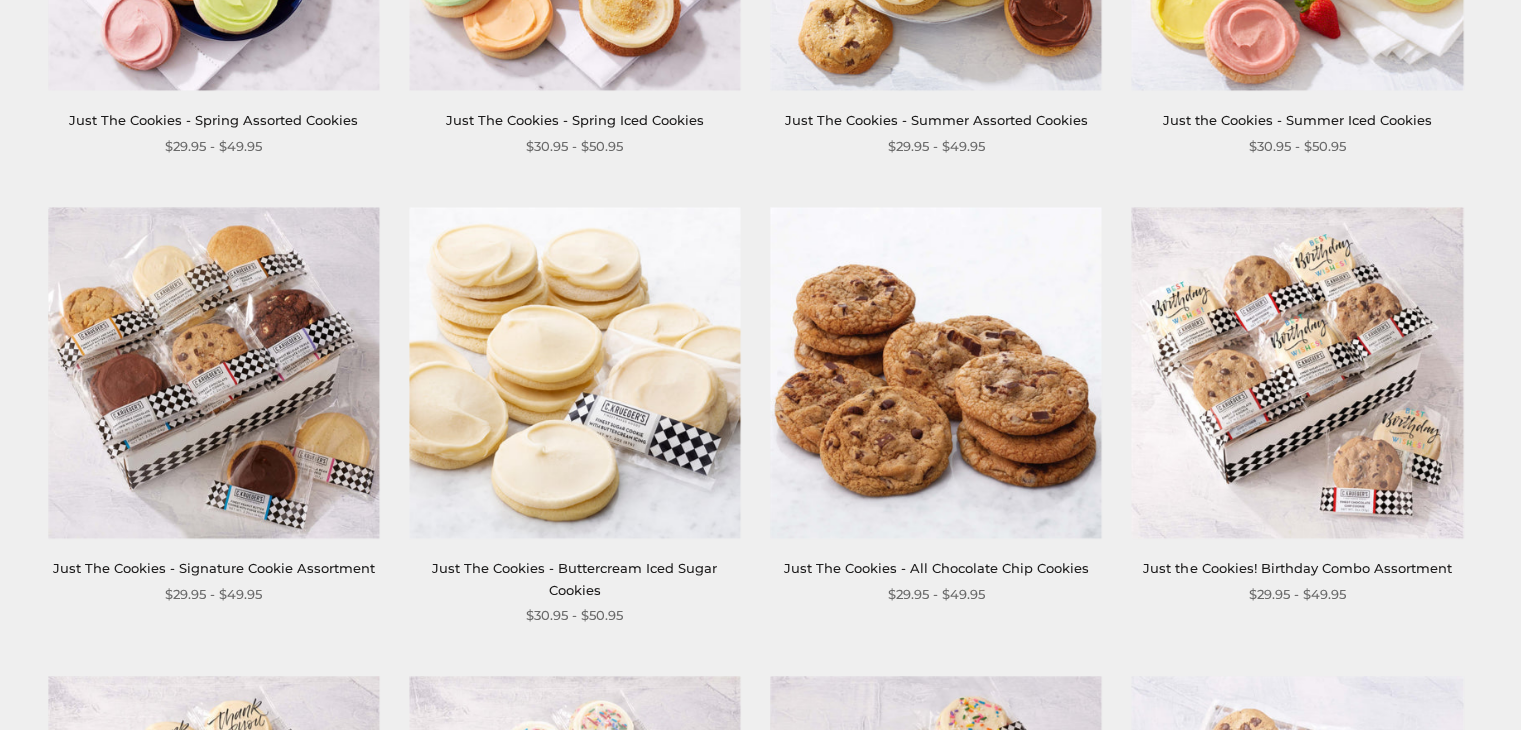 click at bounding box center (213, 372) 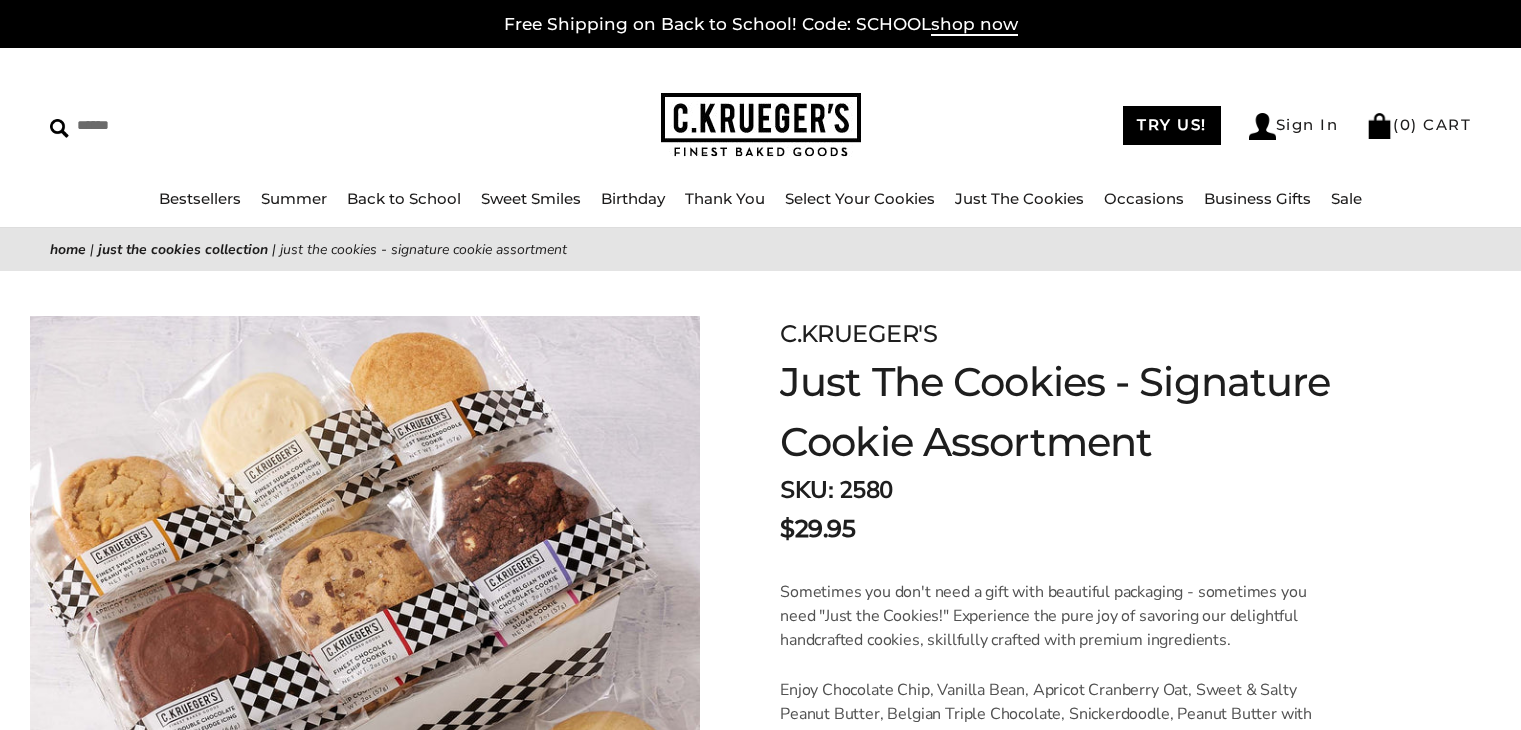 scroll, scrollTop: 0, scrollLeft: 0, axis: both 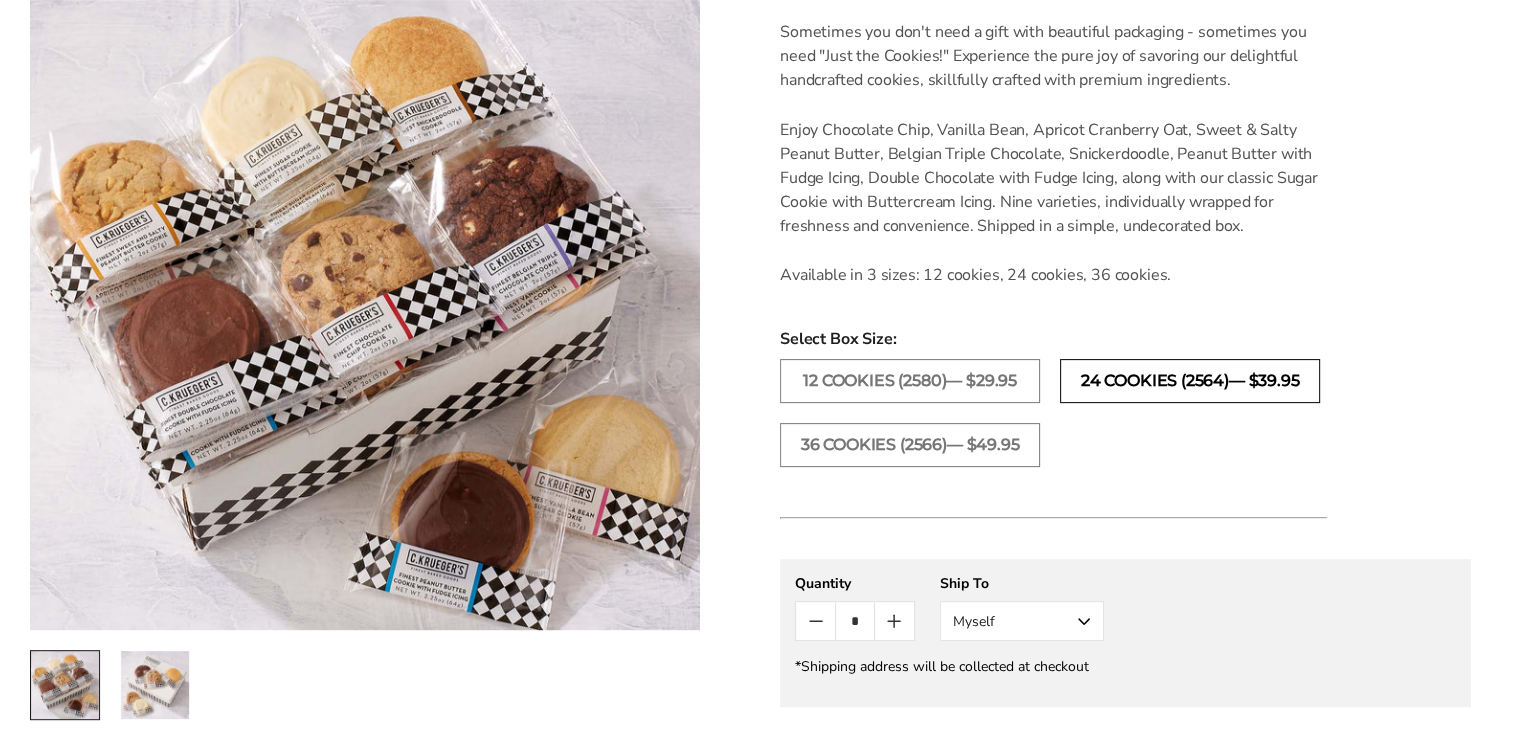 click on "24 COOKIES (2564)— $39.95" at bounding box center (1190, 381) 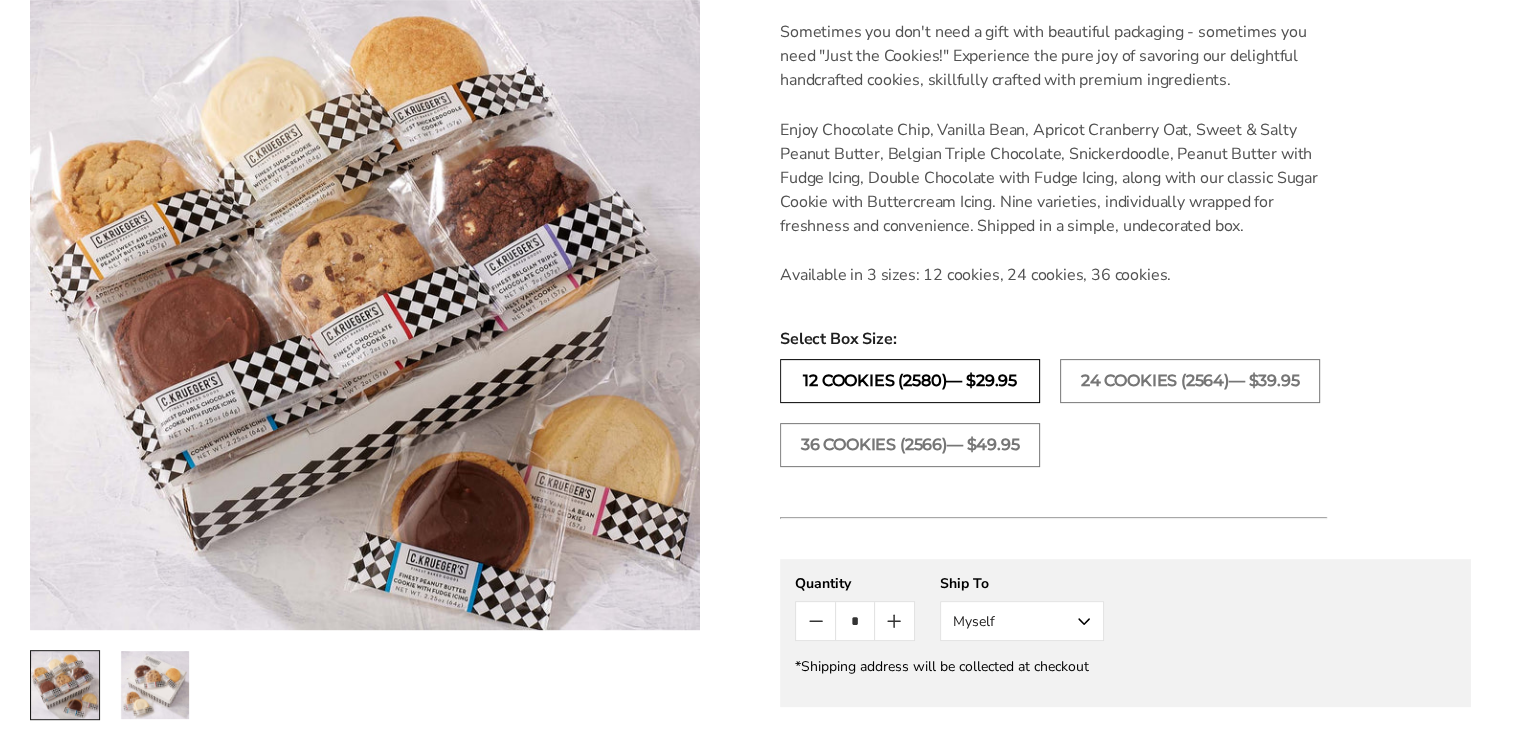 click on "12 COOKIES (2580)— $29.95" at bounding box center (910, 381) 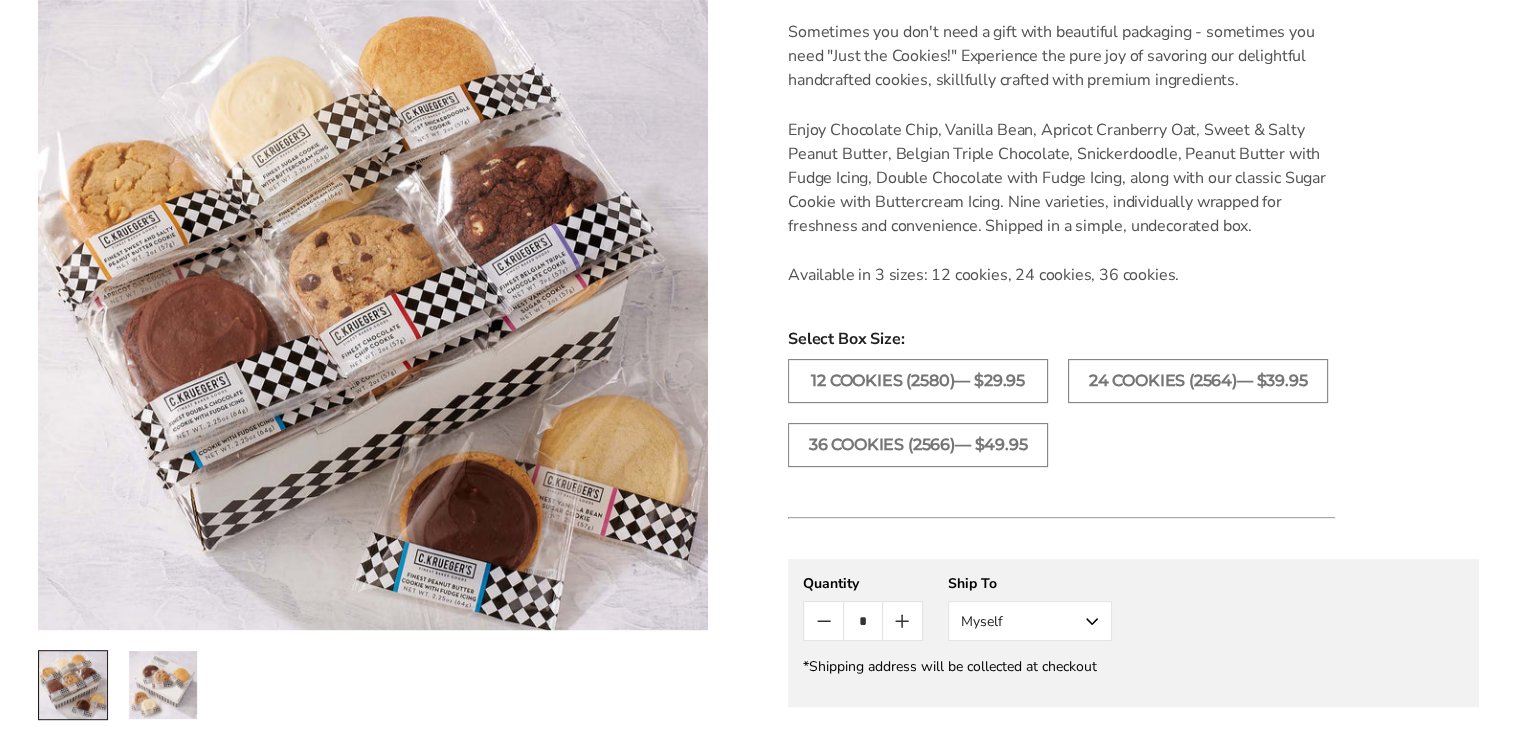 scroll, scrollTop: 1198, scrollLeft: 0, axis: vertical 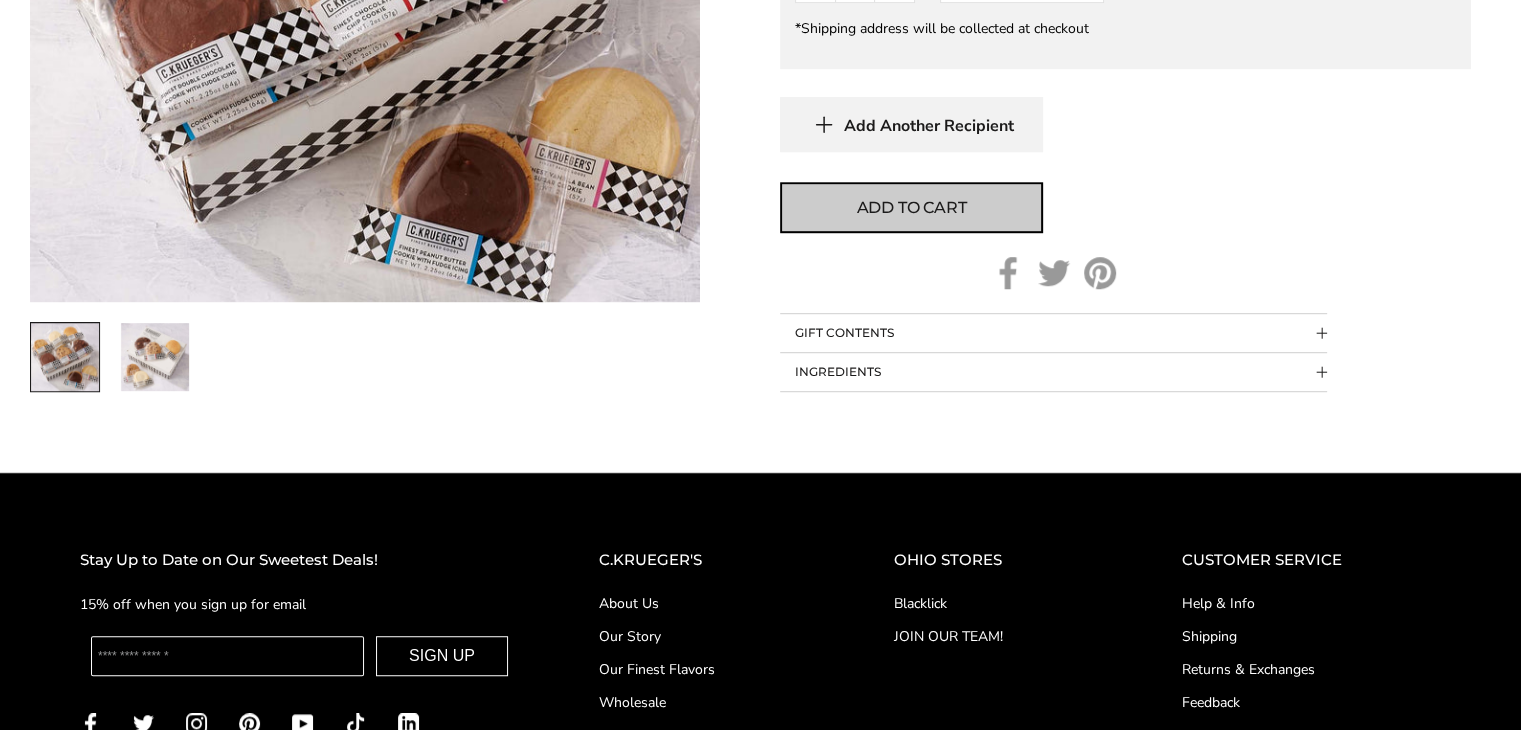 click on "Add to cart" at bounding box center (912, 208) 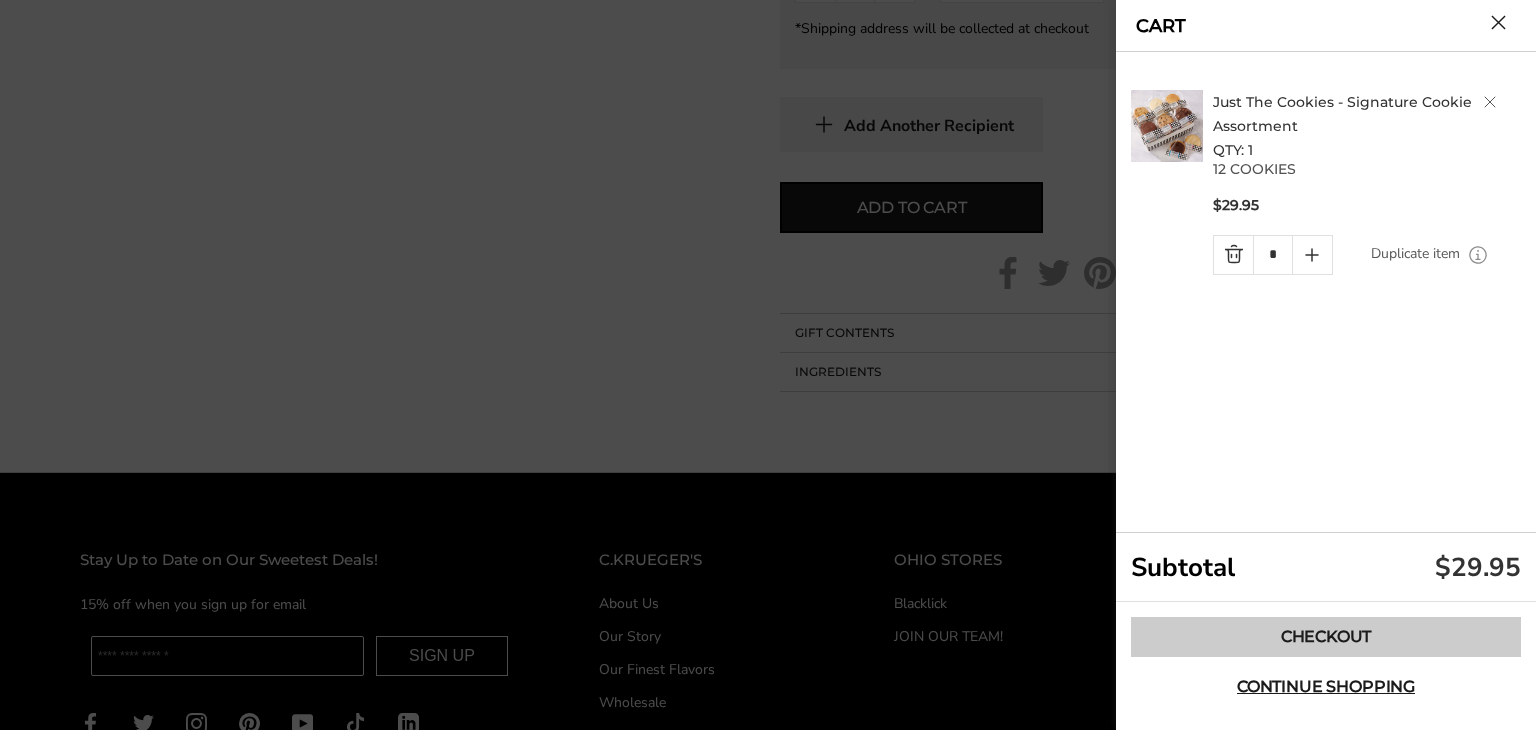 click on "Checkout" at bounding box center (1326, 637) 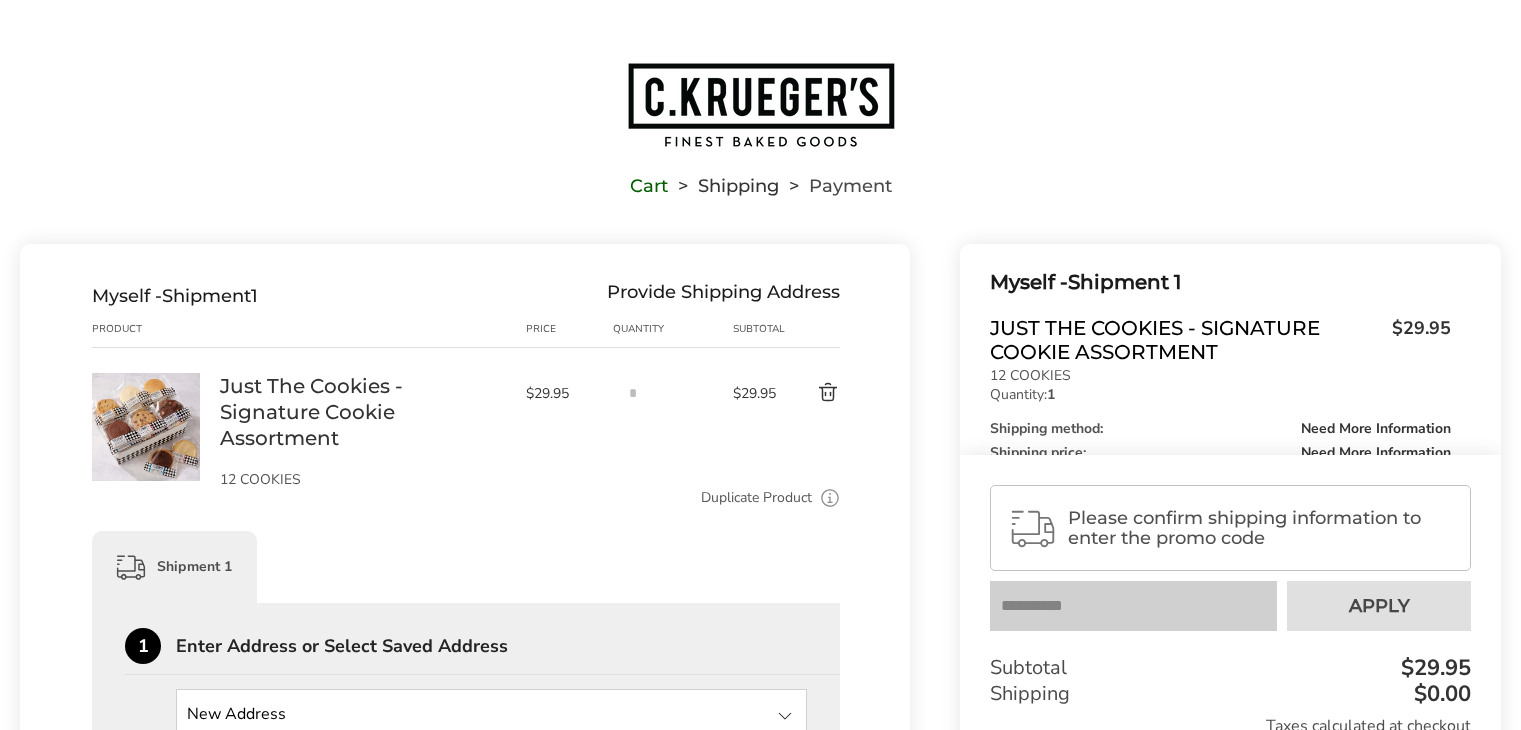 scroll, scrollTop: 0, scrollLeft: 0, axis: both 